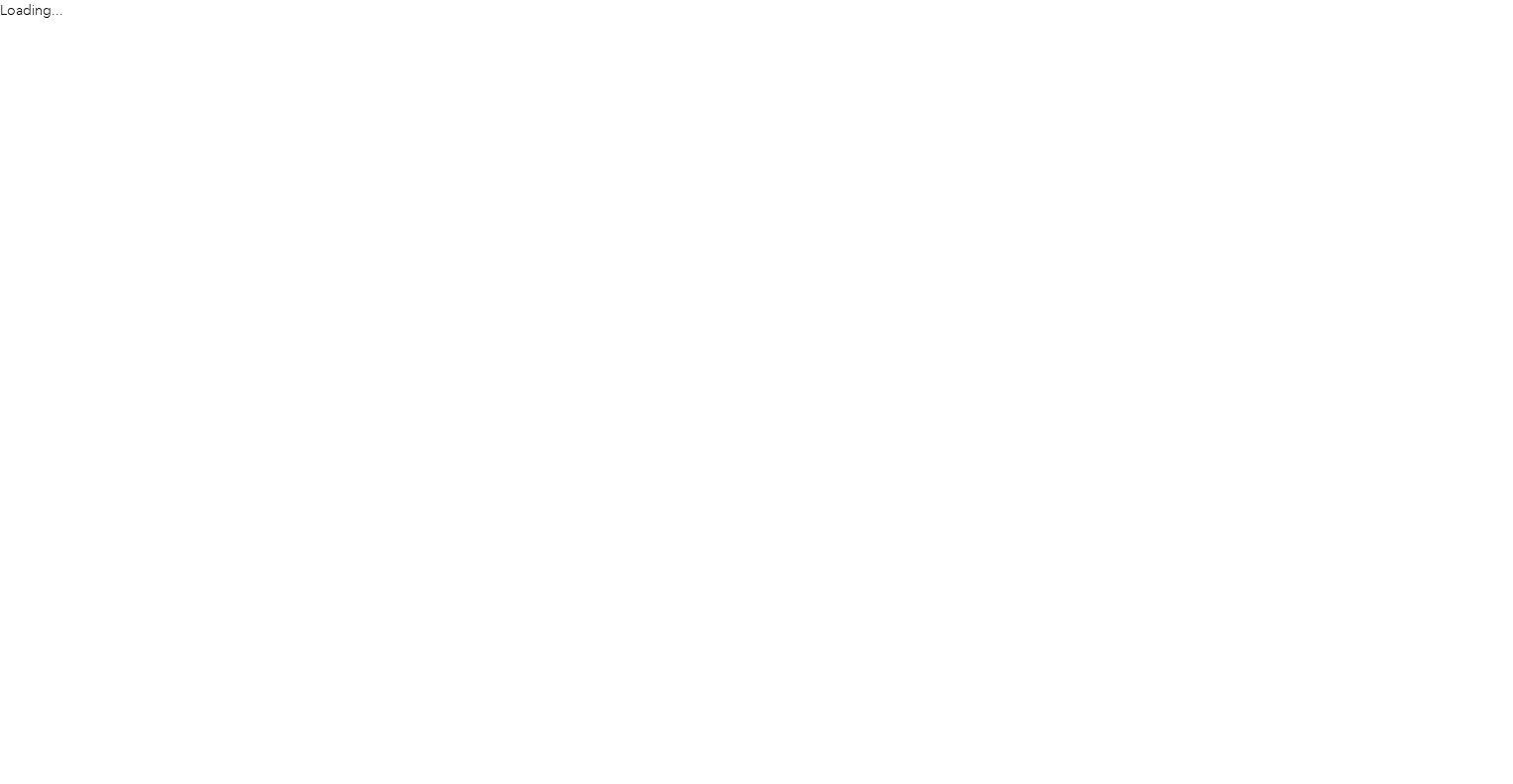 scroll, scrollTop: 0, scrollLeft: 0, axis: both 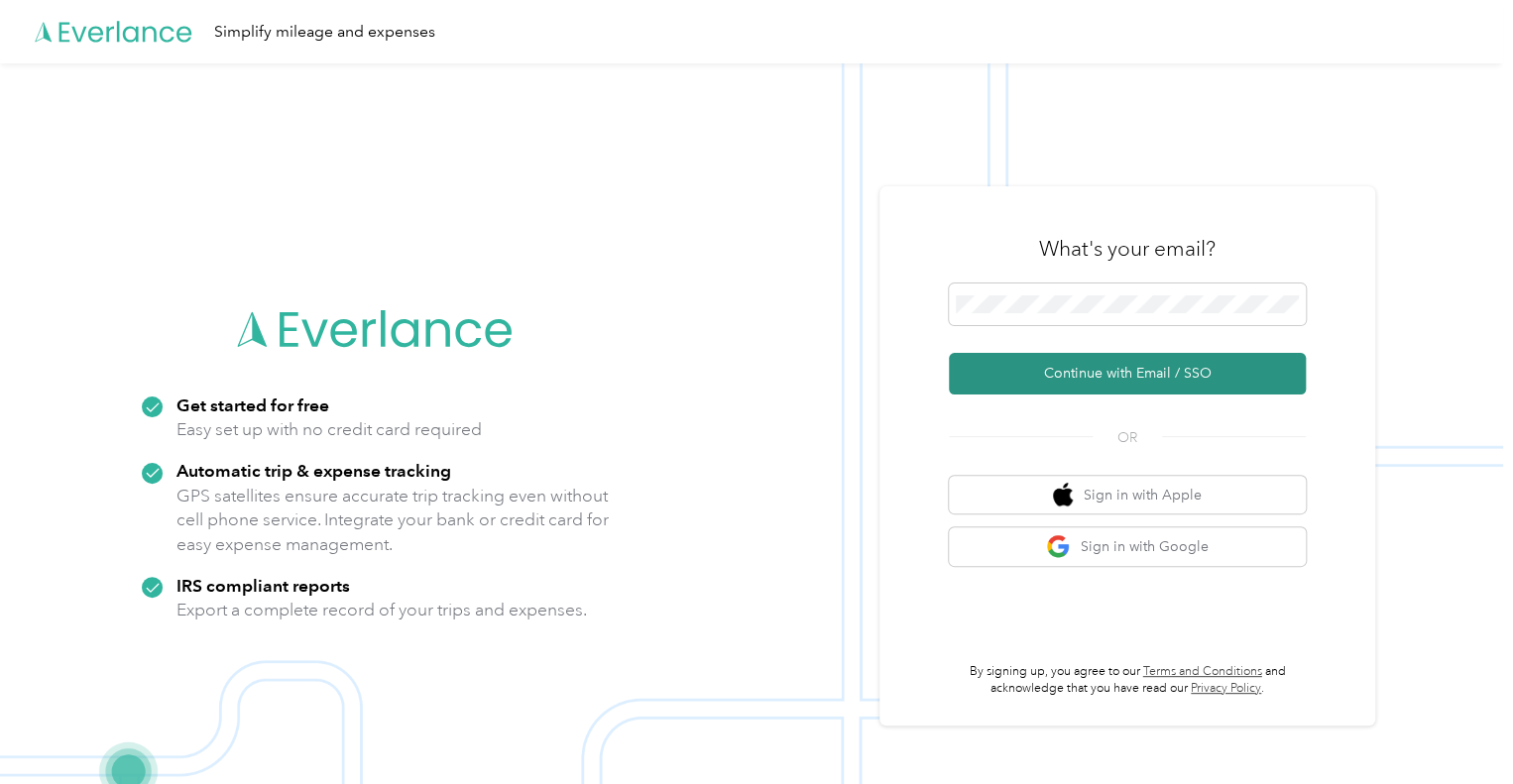 click on "Continue with Email / SSO" at bounding box center [1127, 374] 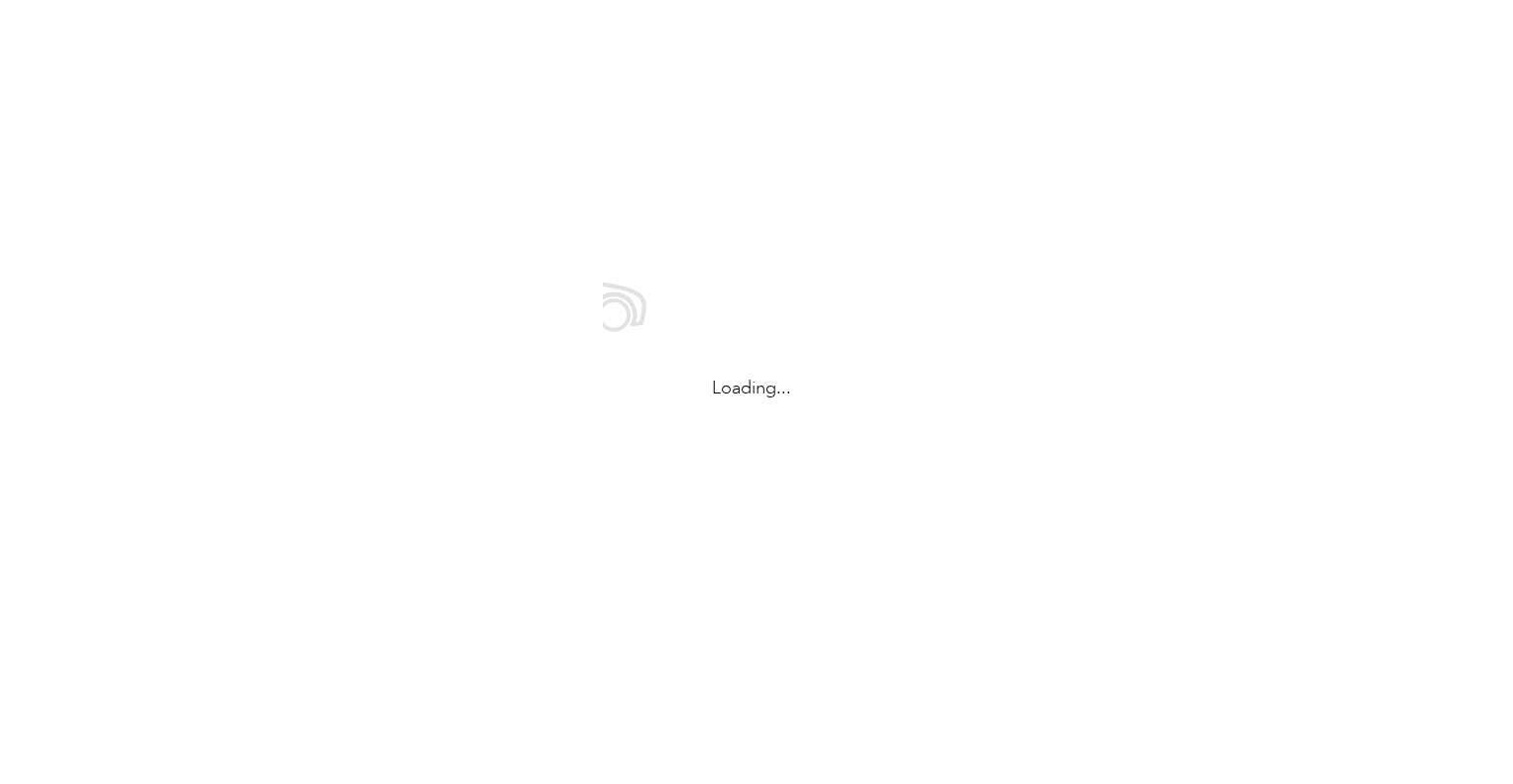 scroll, scrollTop: 0, scrollLeft: 0, axis: both 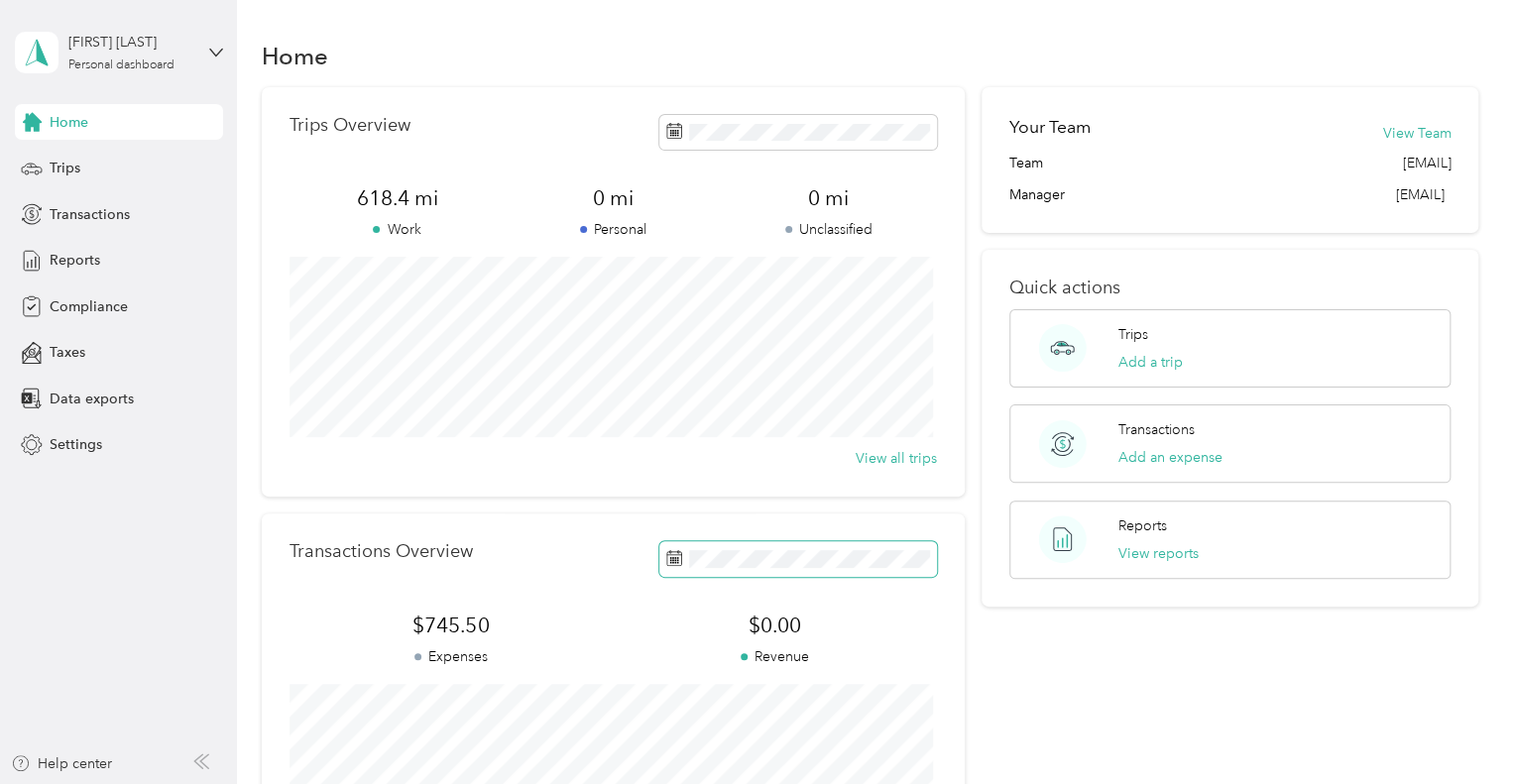 click at bounding box center (798, 558) 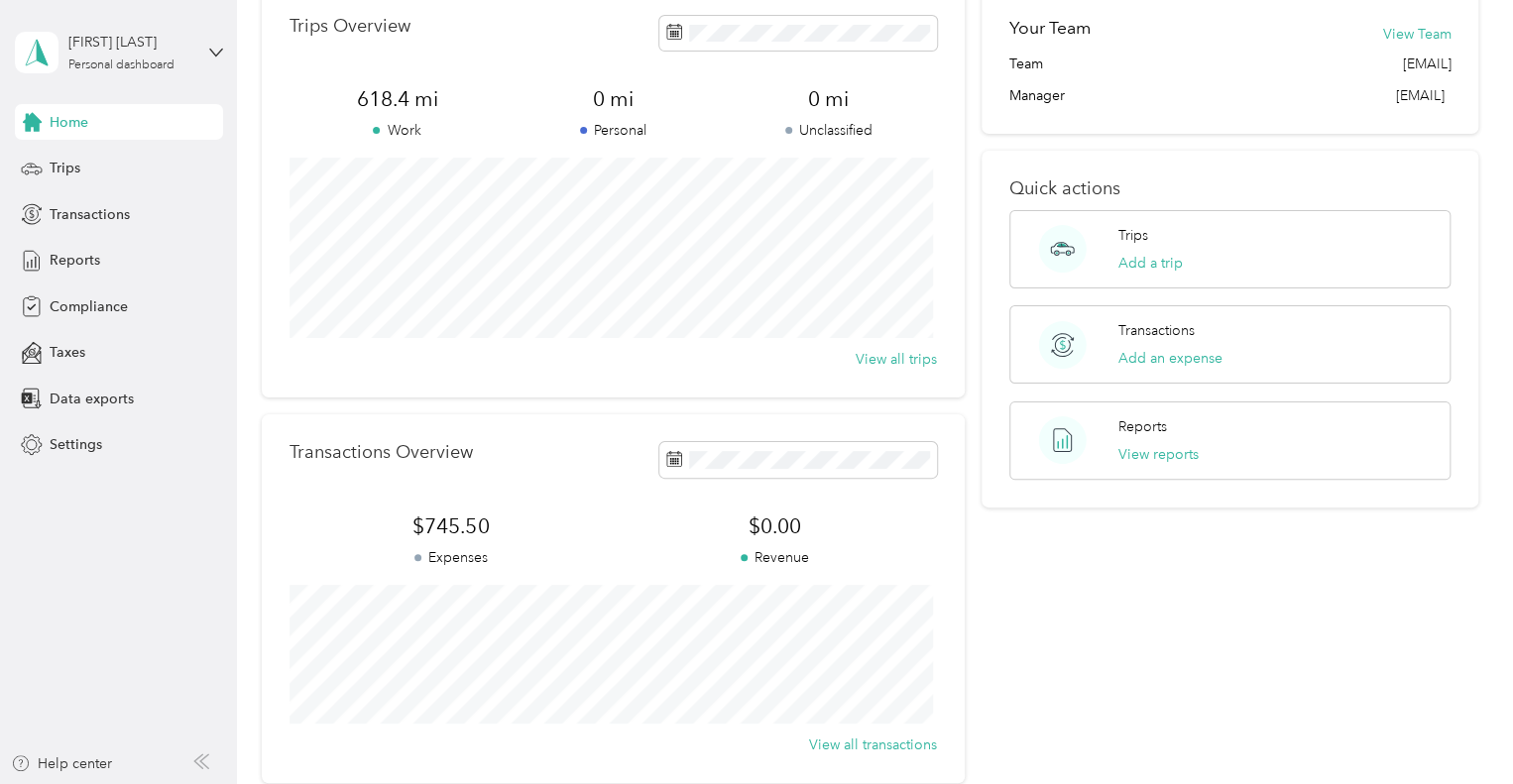 scroll, scrollTop: 0, scrollLeft: 0, axis: both 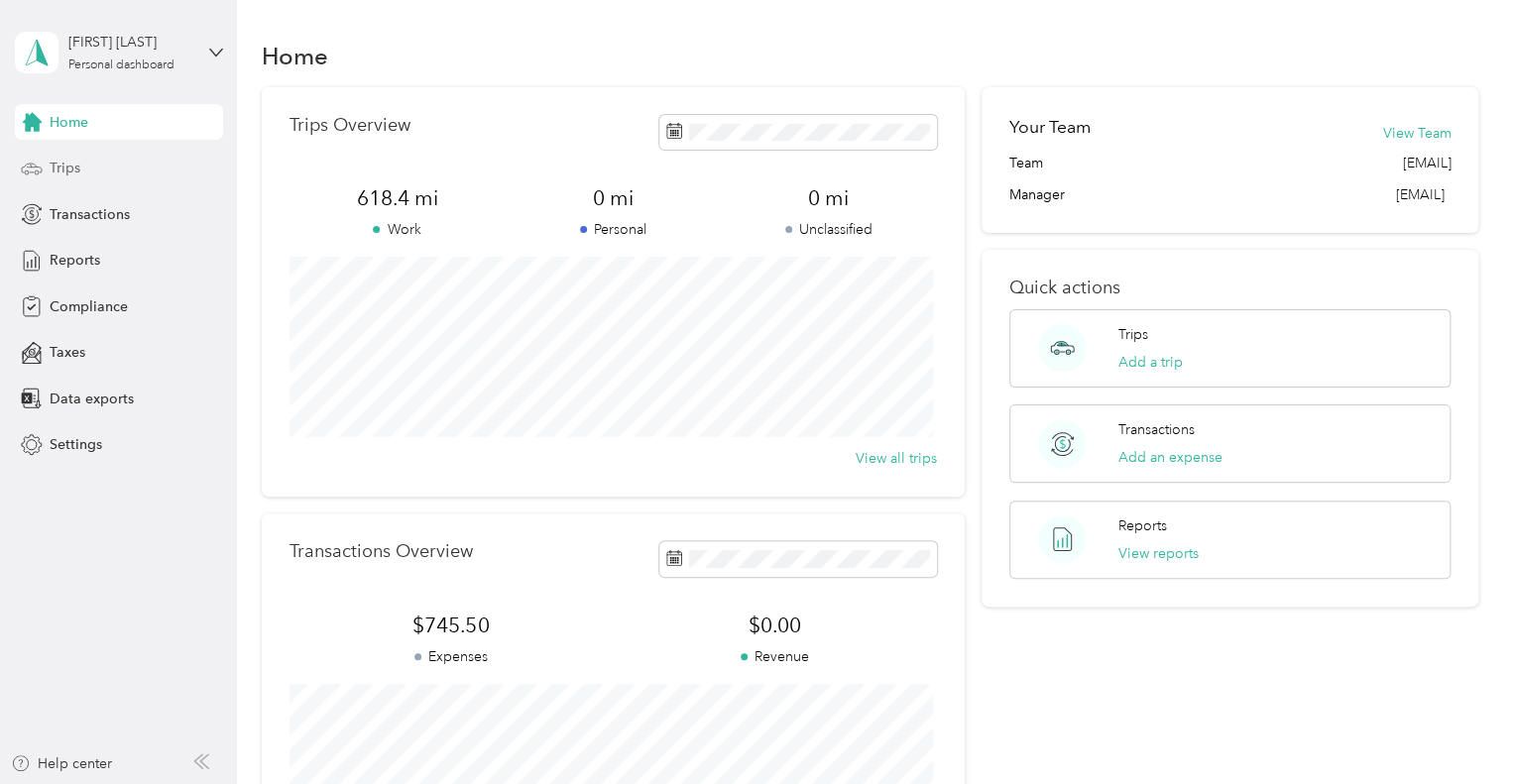 click on "Trips" at bounding box center (64, 168) 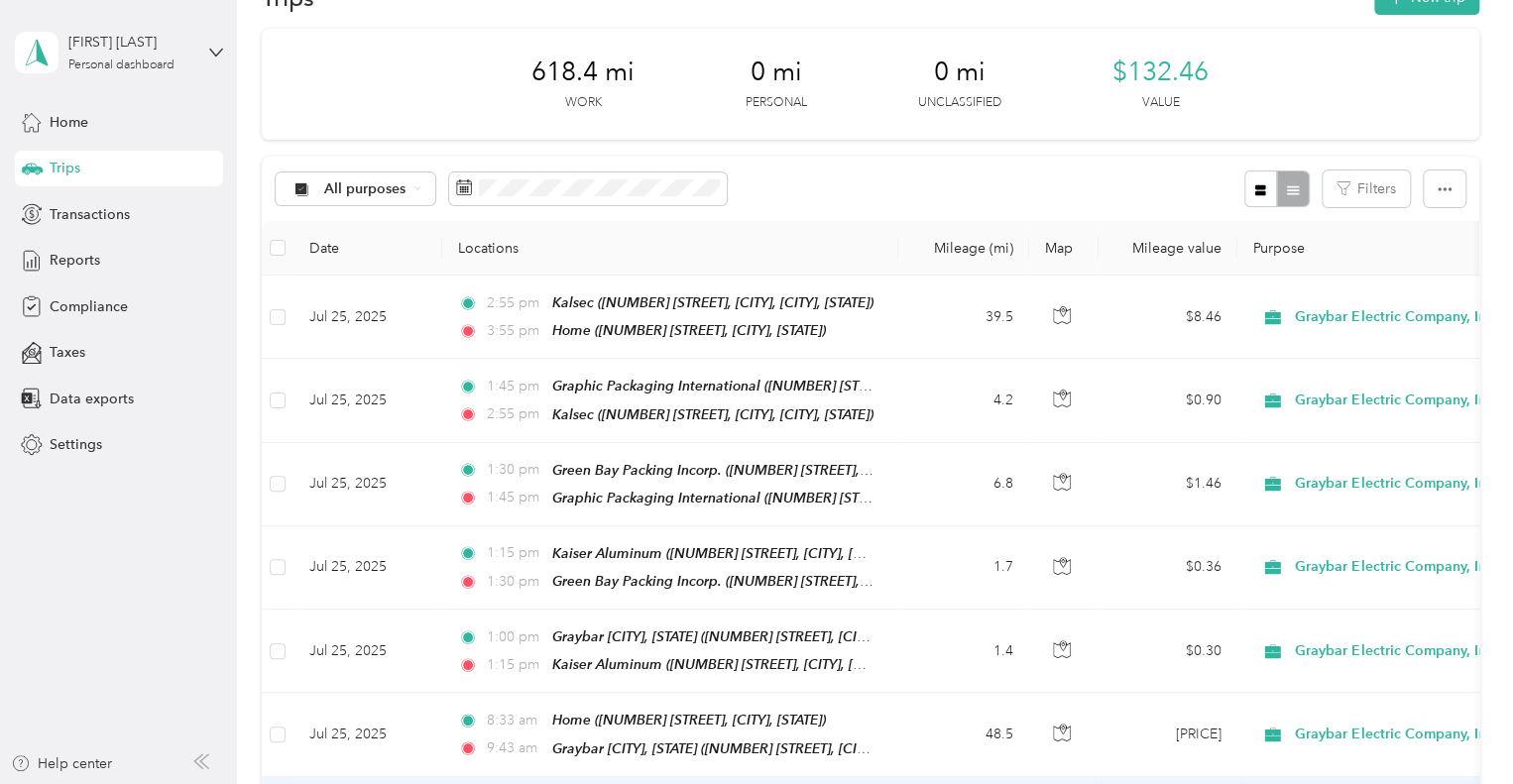 scroll, scrollTop: 0, scrollLeft: 0, axis: both 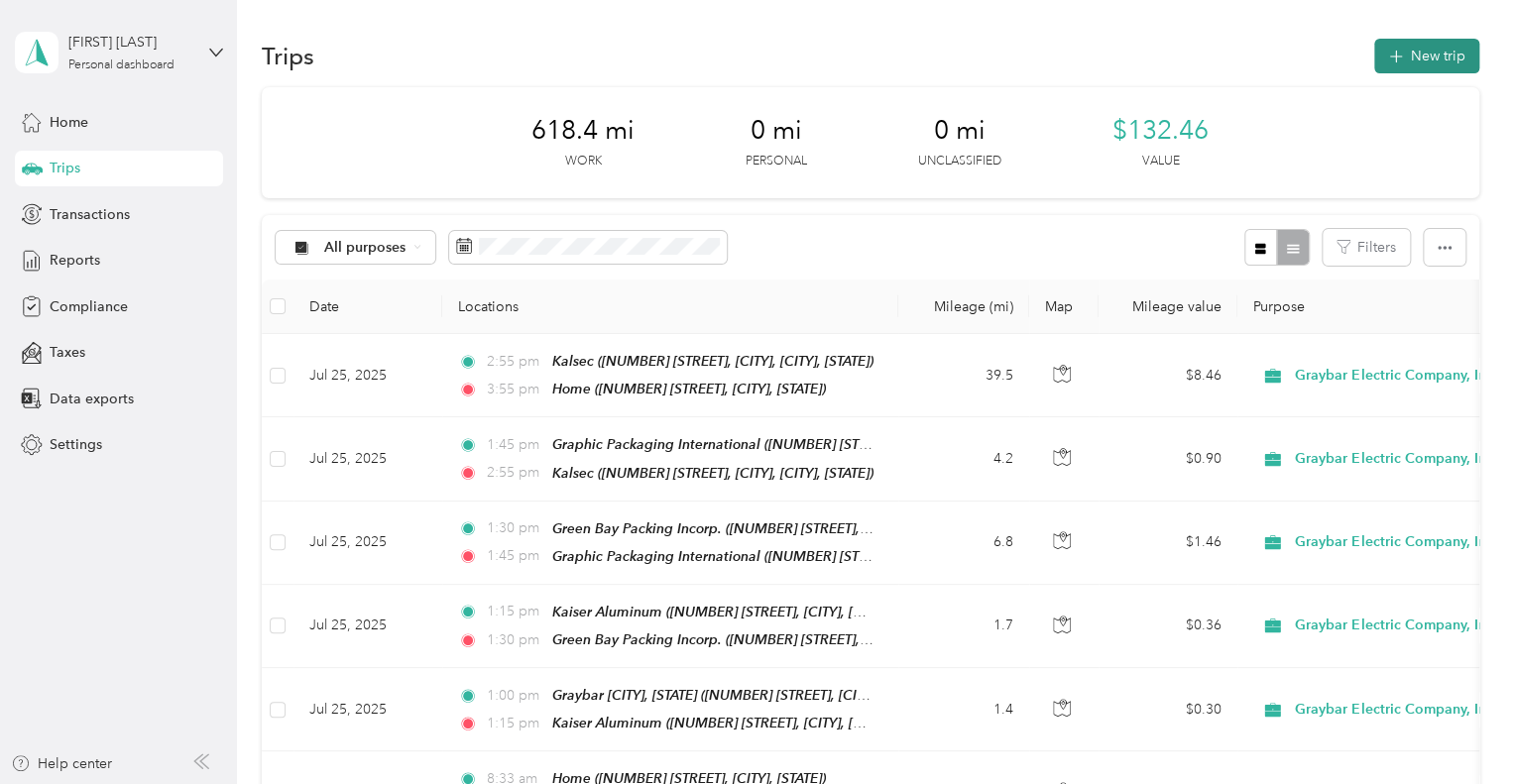click on "New trip" at bounding box center [1427, 56] 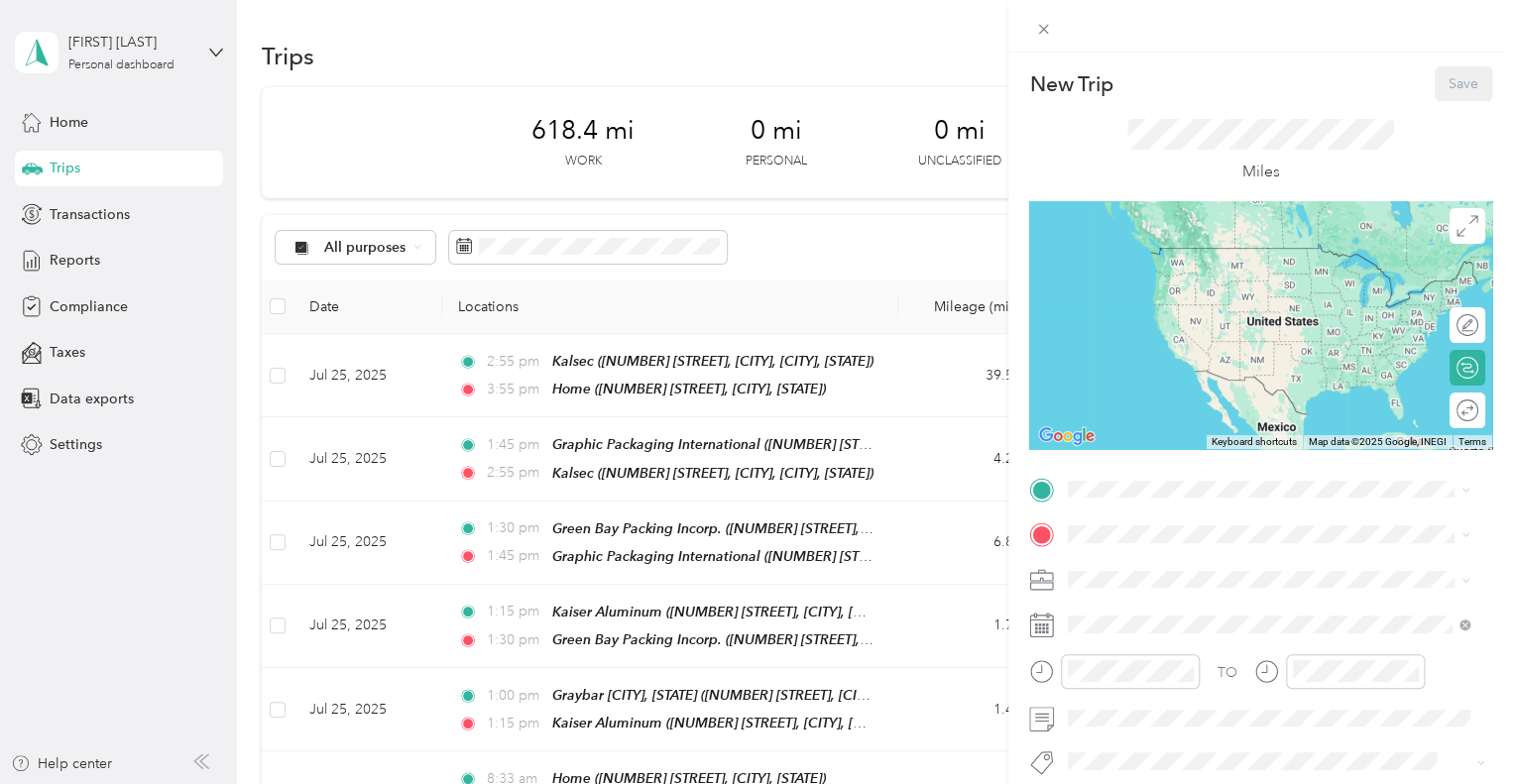 scroll, scrollTop: 99, scrollLeft: 0, axis: vertical 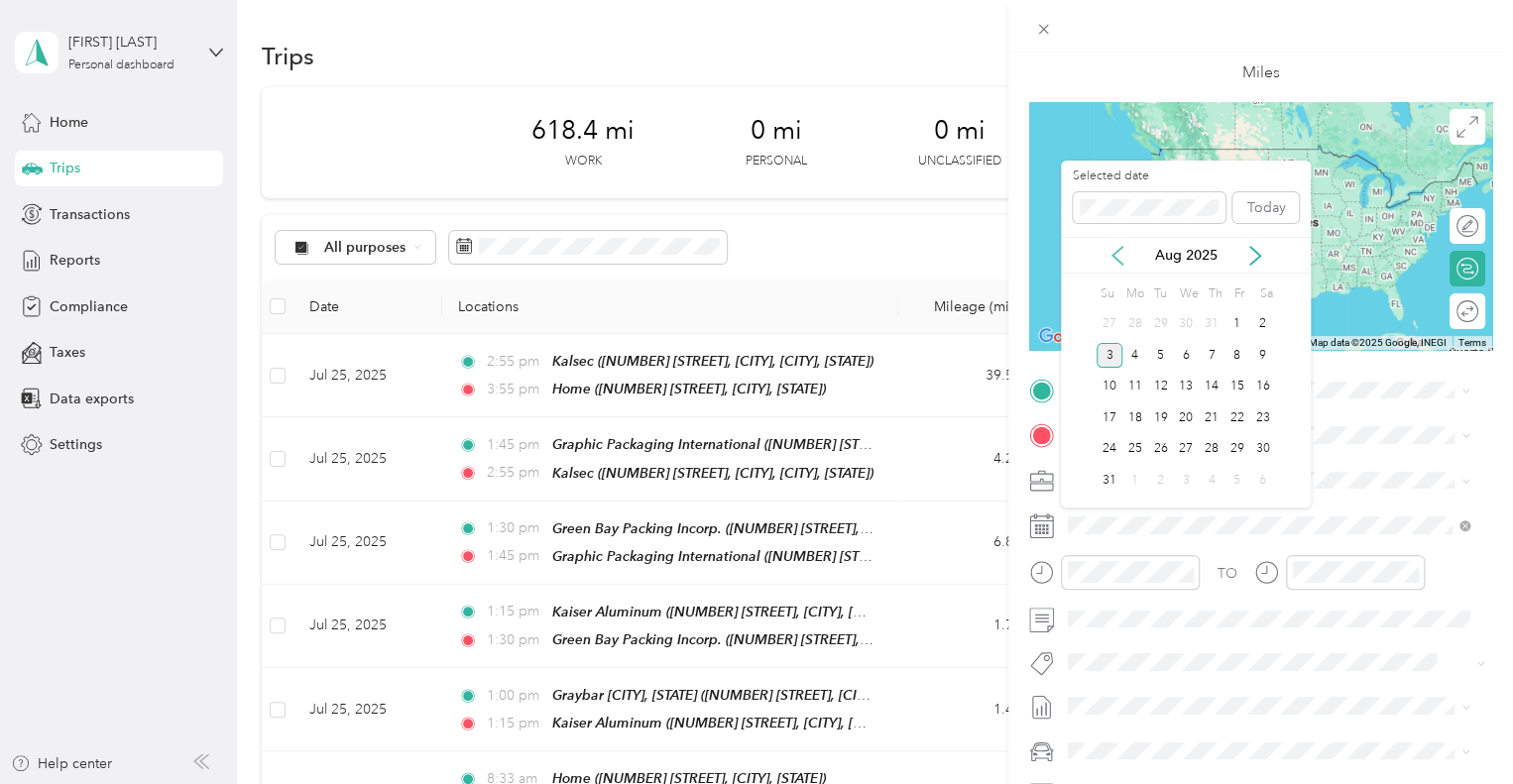 click 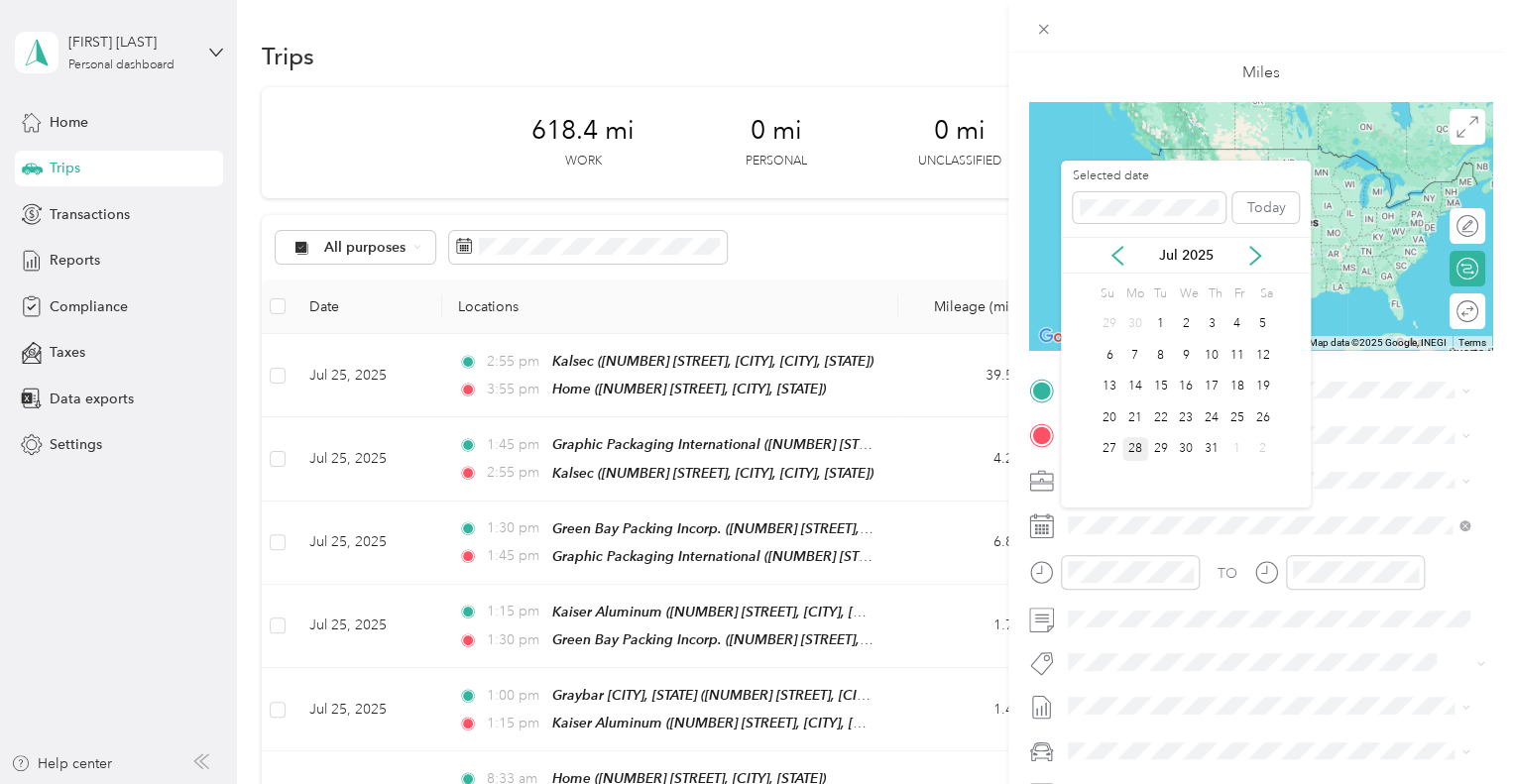 click on "28" at bounding box center (1135, 449) 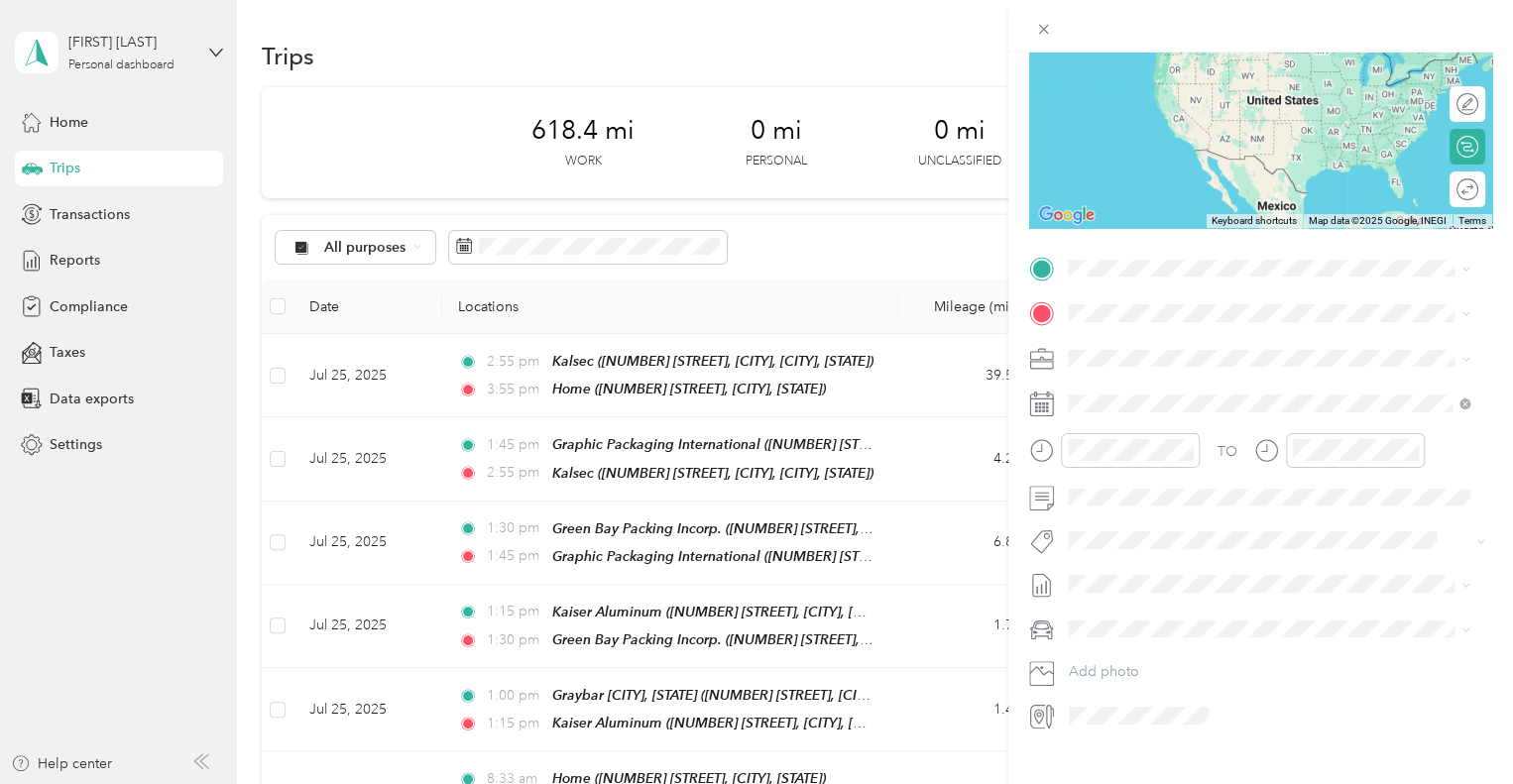 scroll, scrollTop: 255, scrollLeft: 0, axis: vertical 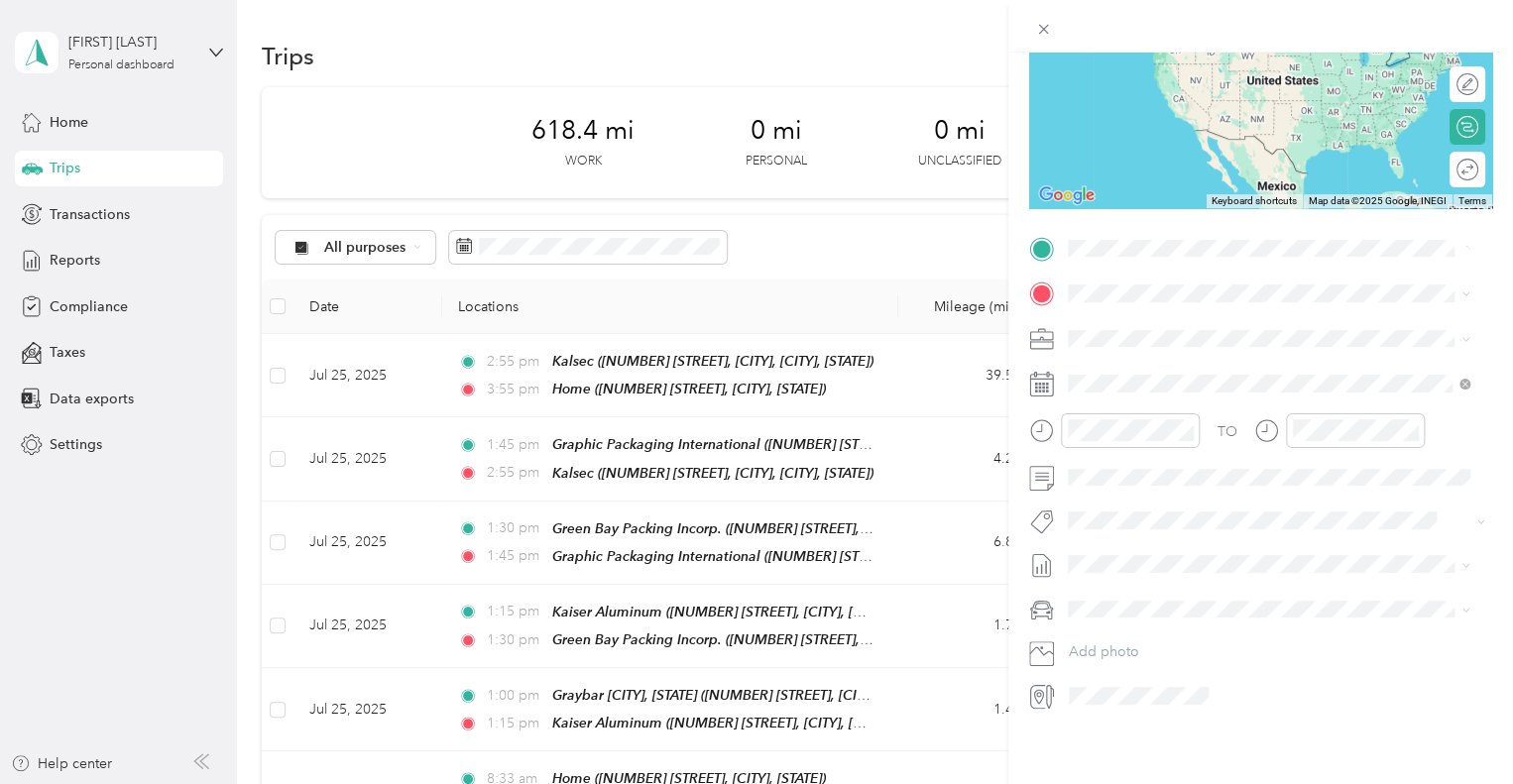 click on "[NUMBER] [STREET], [CITY], [STATE], [COUNTRY]" at bounding box center (1259, 334) 